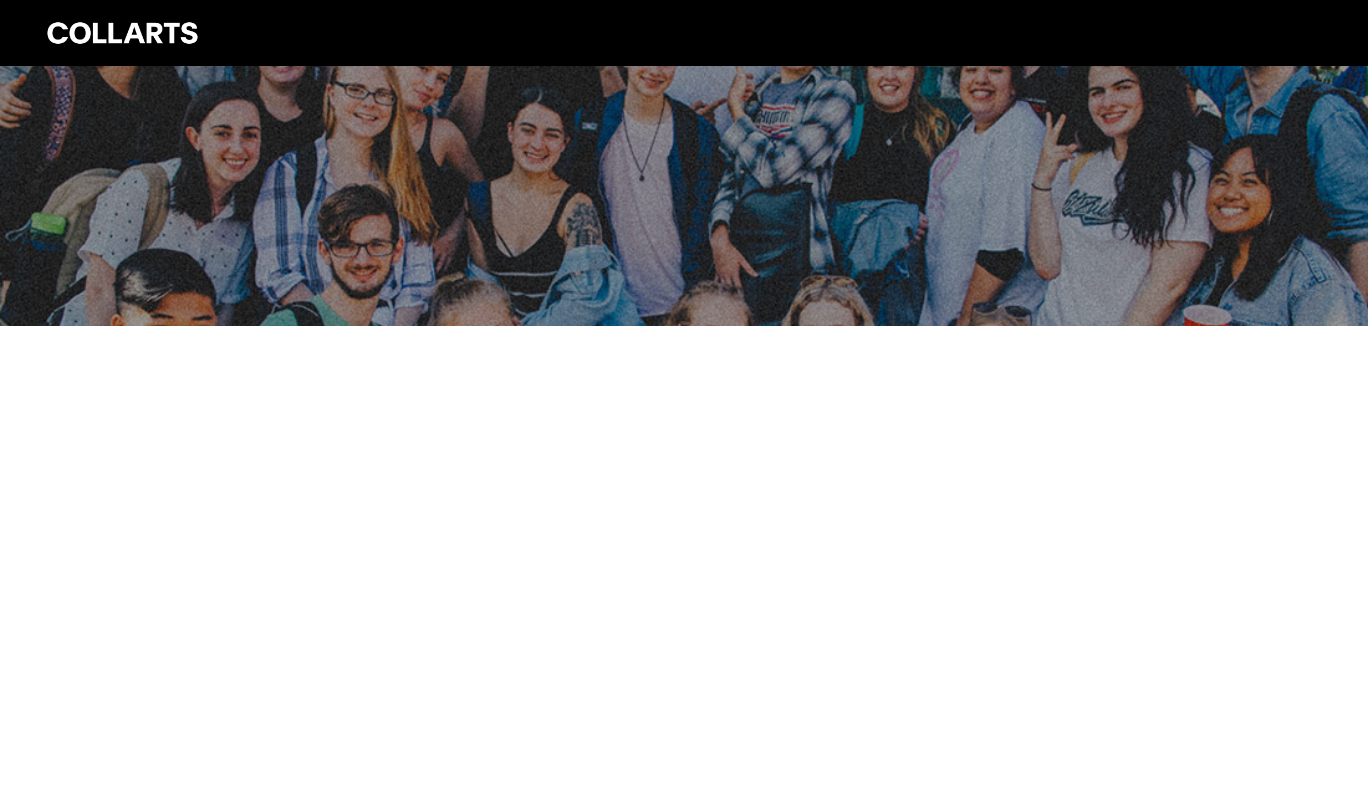 scroll, scrollTop: 0, scrollLeft: 0, axis: both 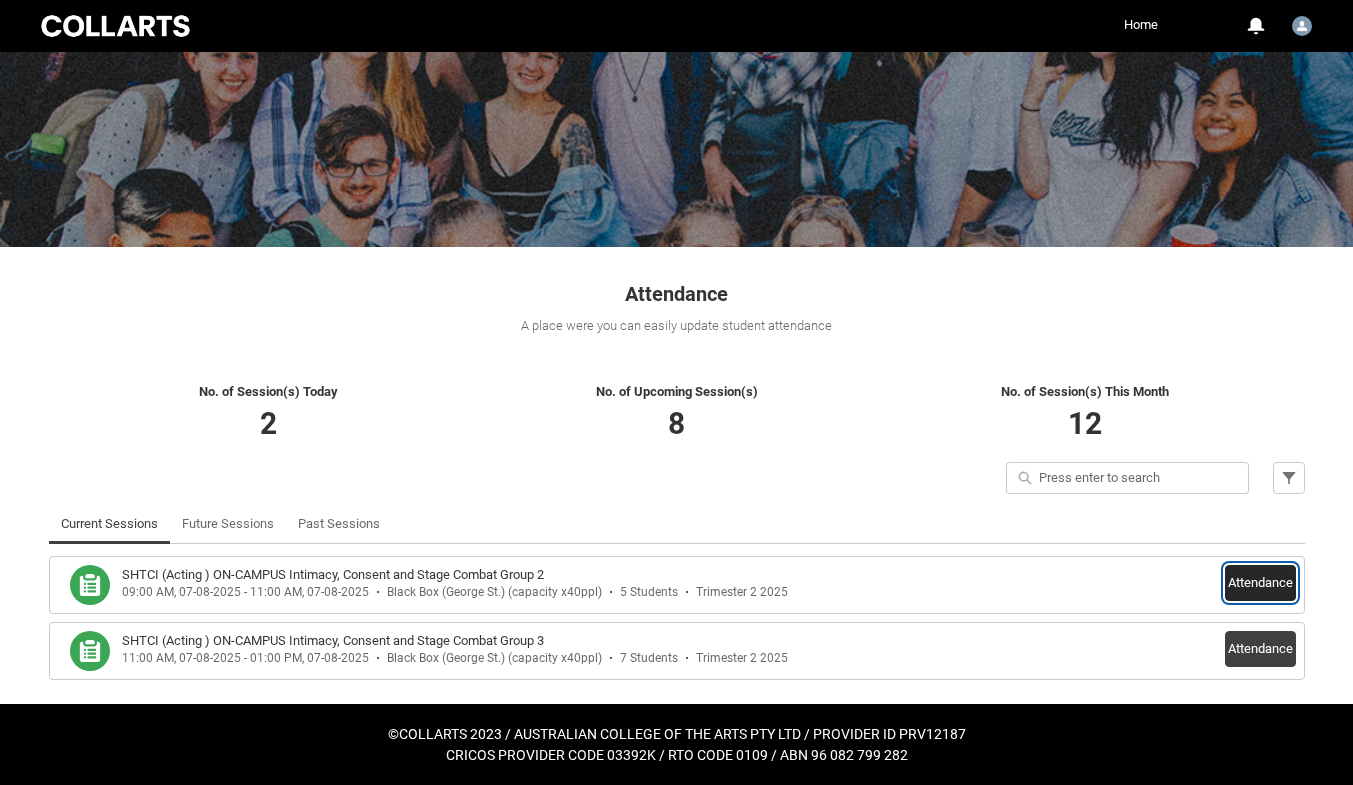 click on "Attendance" at bounding box center [1260, 583] 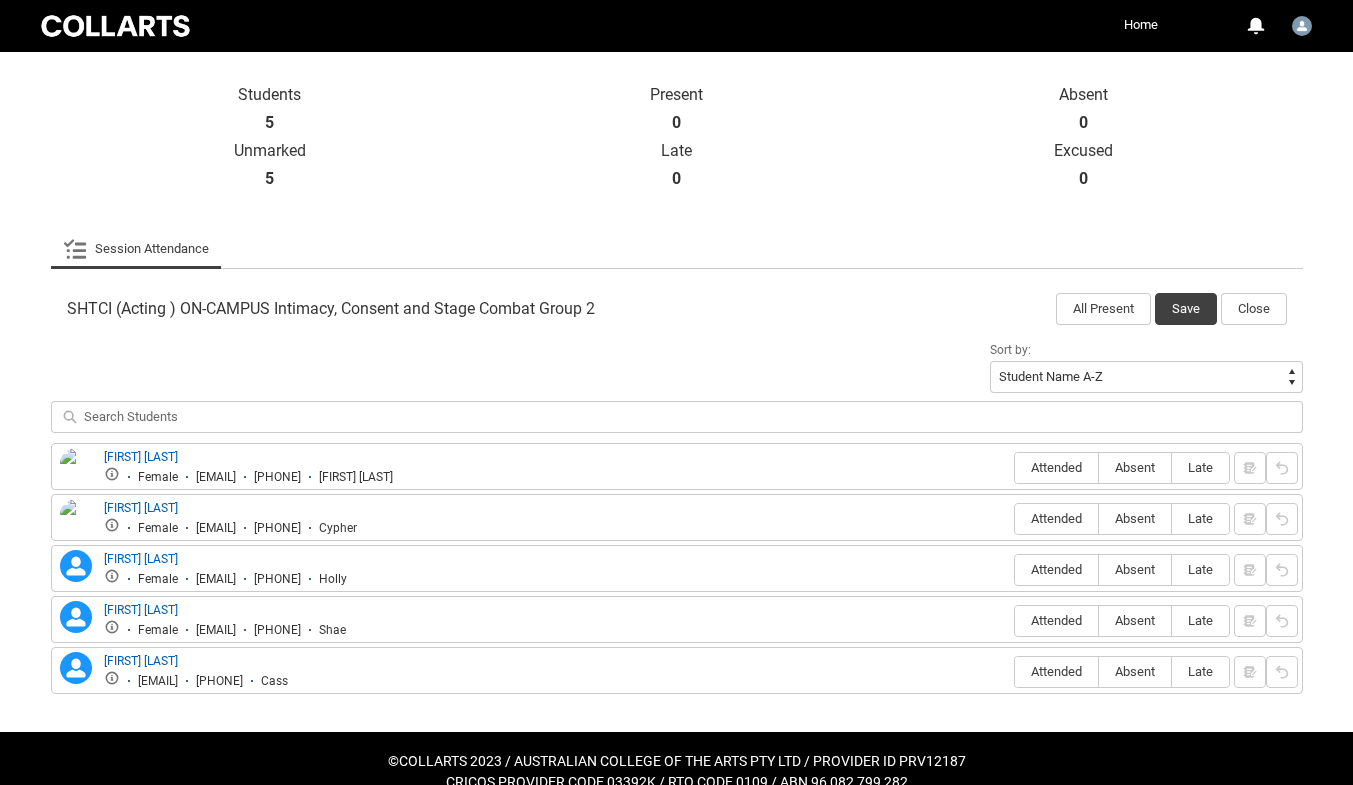 scroll, scrollTop: 428, scrollLeft: 0, axis: vertical 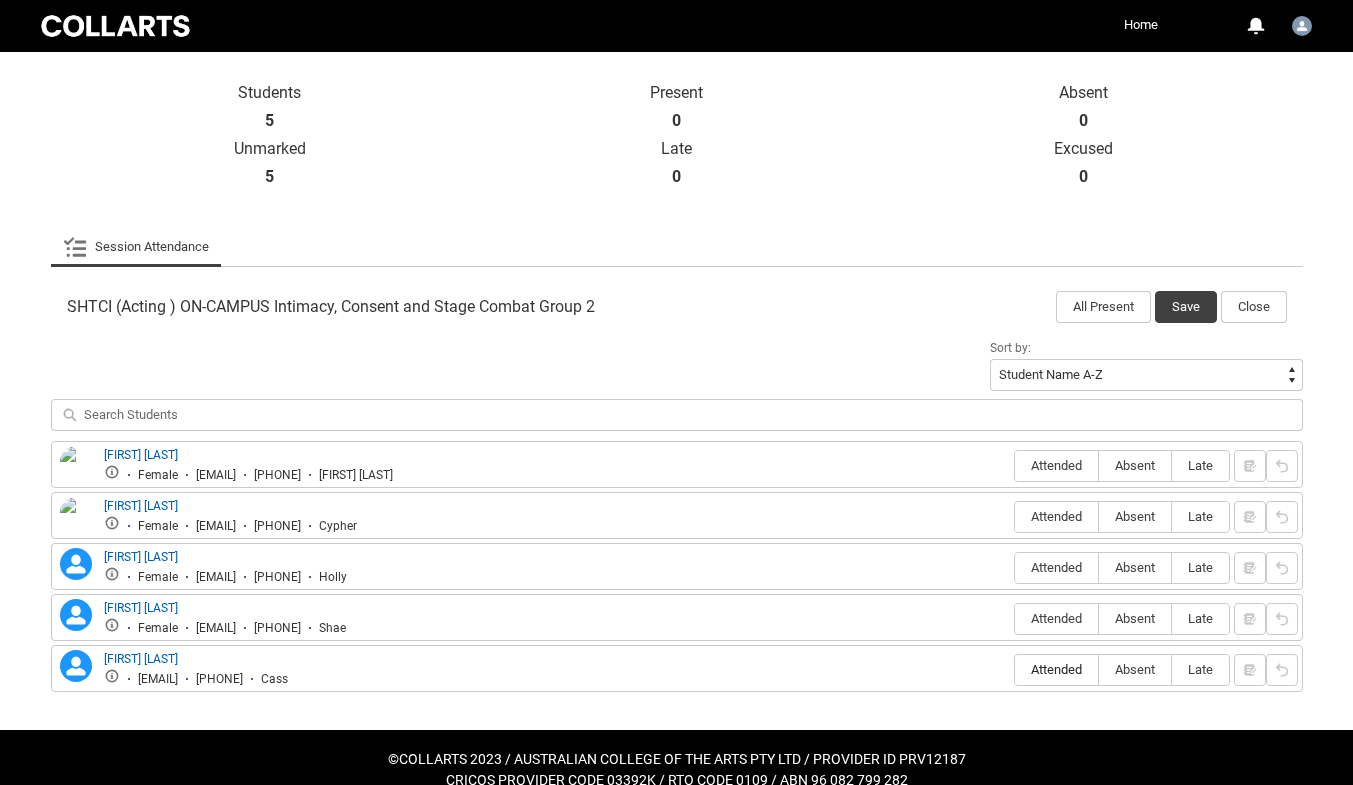 click on "Attended" at bounding box center (1056, 669) 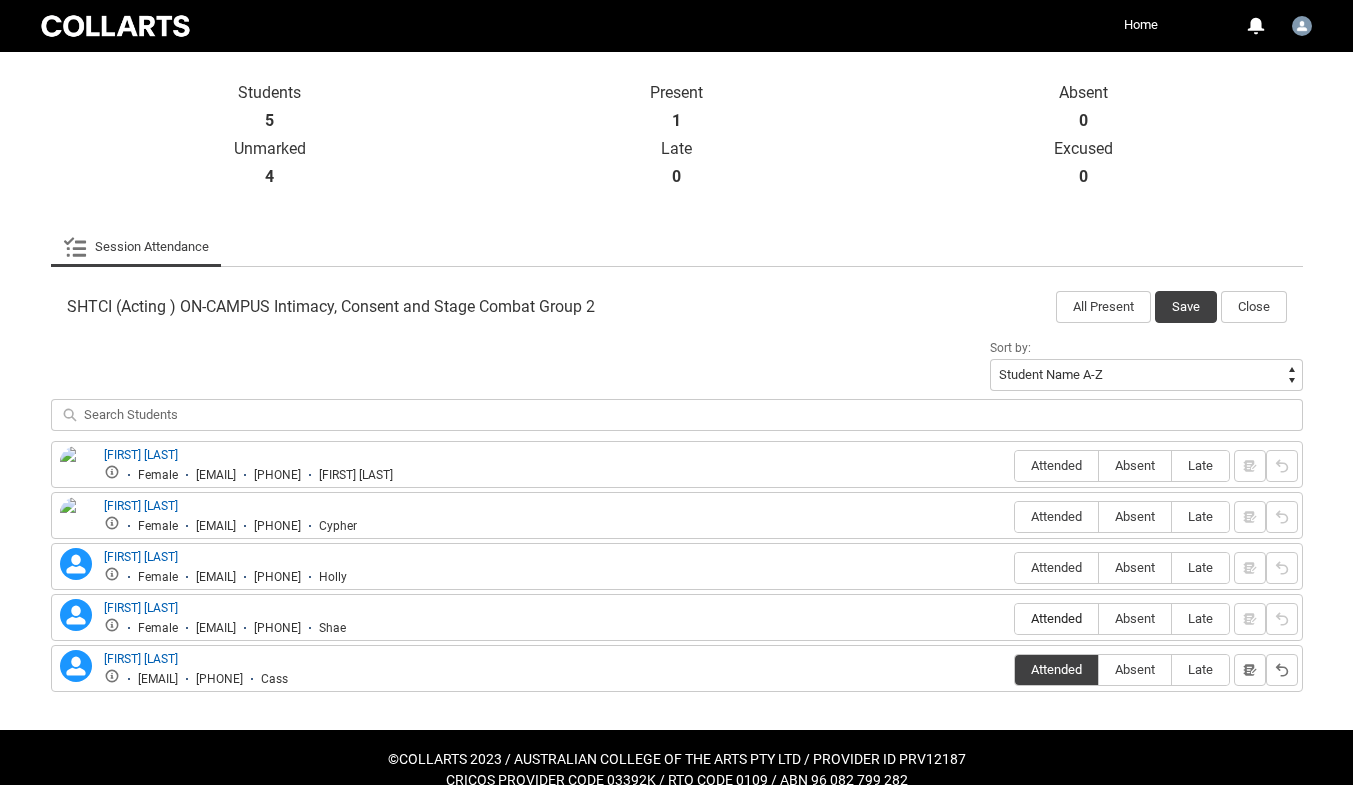 click on "Attended" at bounding box center [1056, 618] 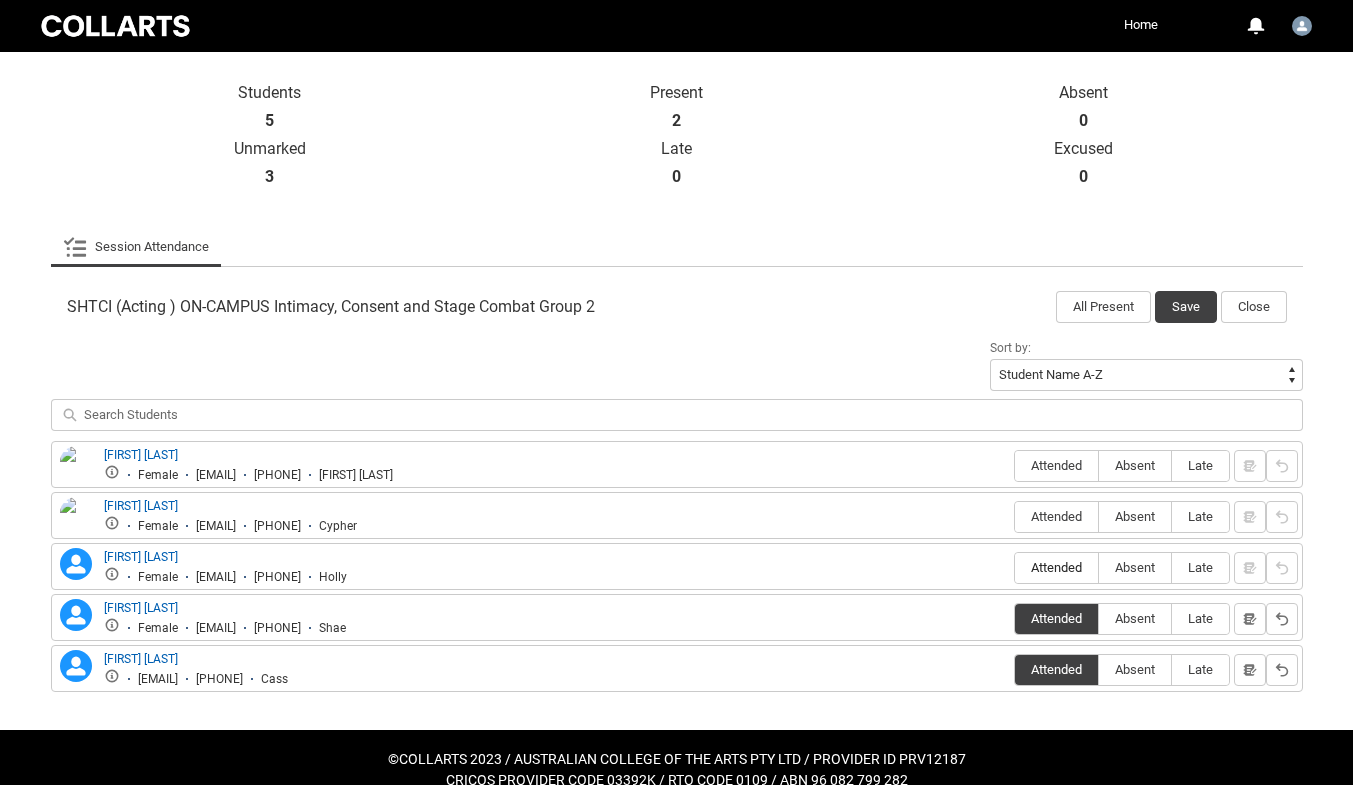 click on "Attended" at bounding box center [1056, 568] 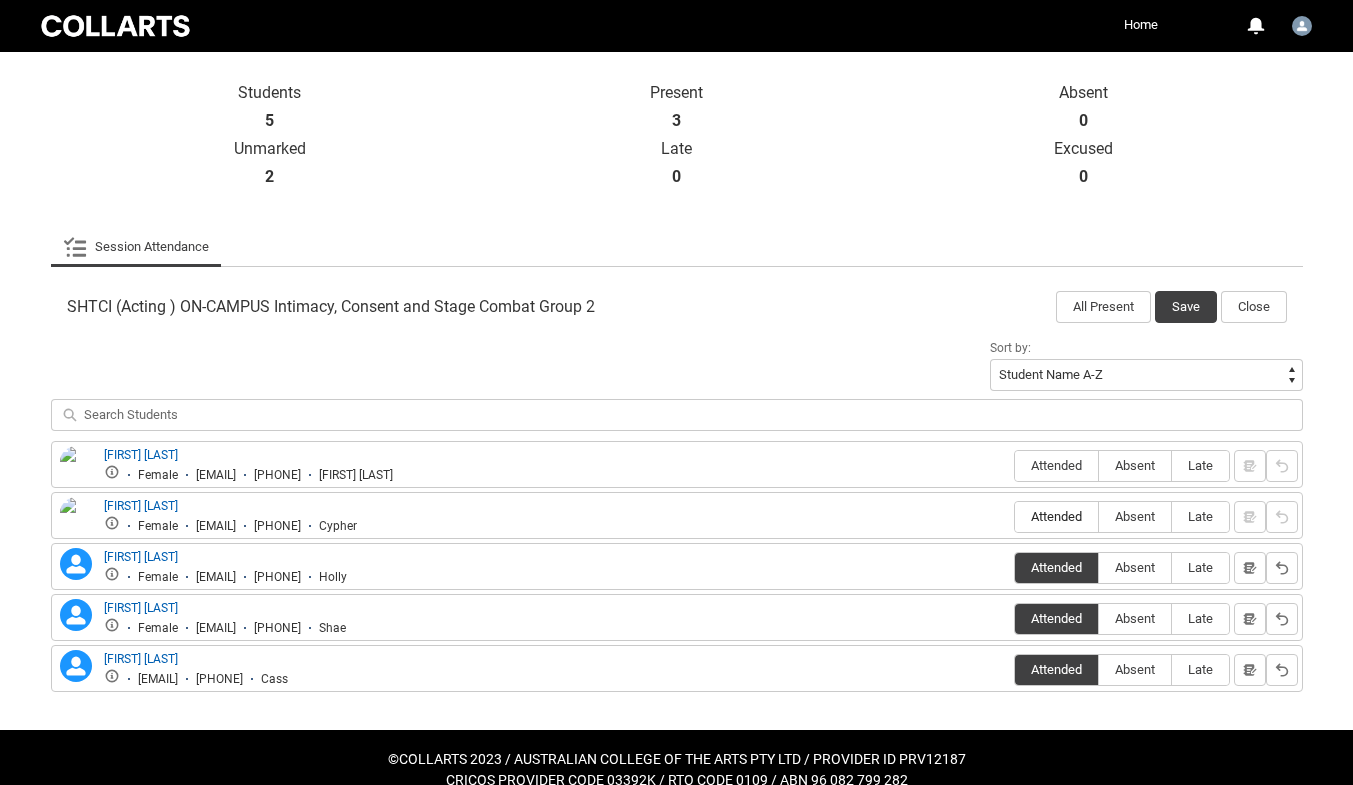 click on "Attended" at bounding box center [1056, 517] 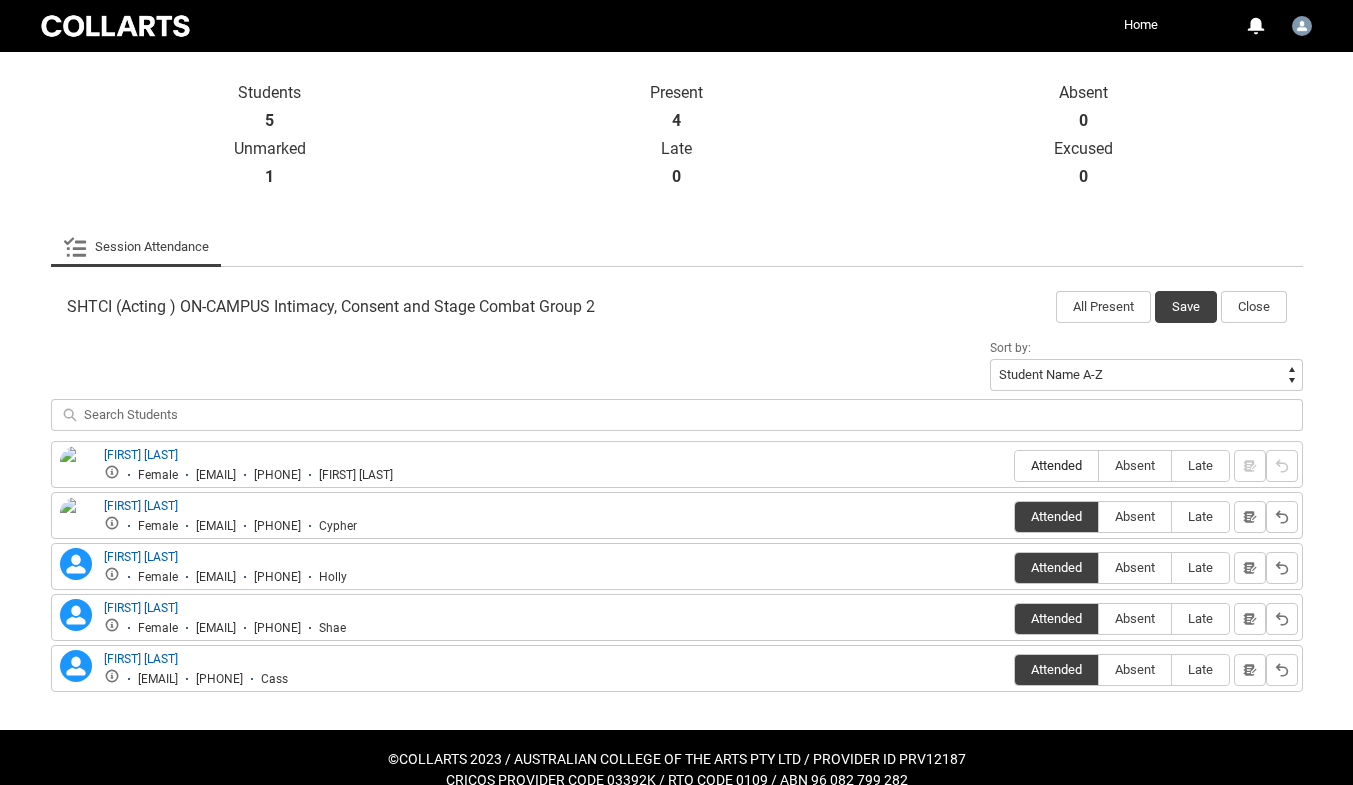 click on "Attended" at bounding box center [1056, 465] 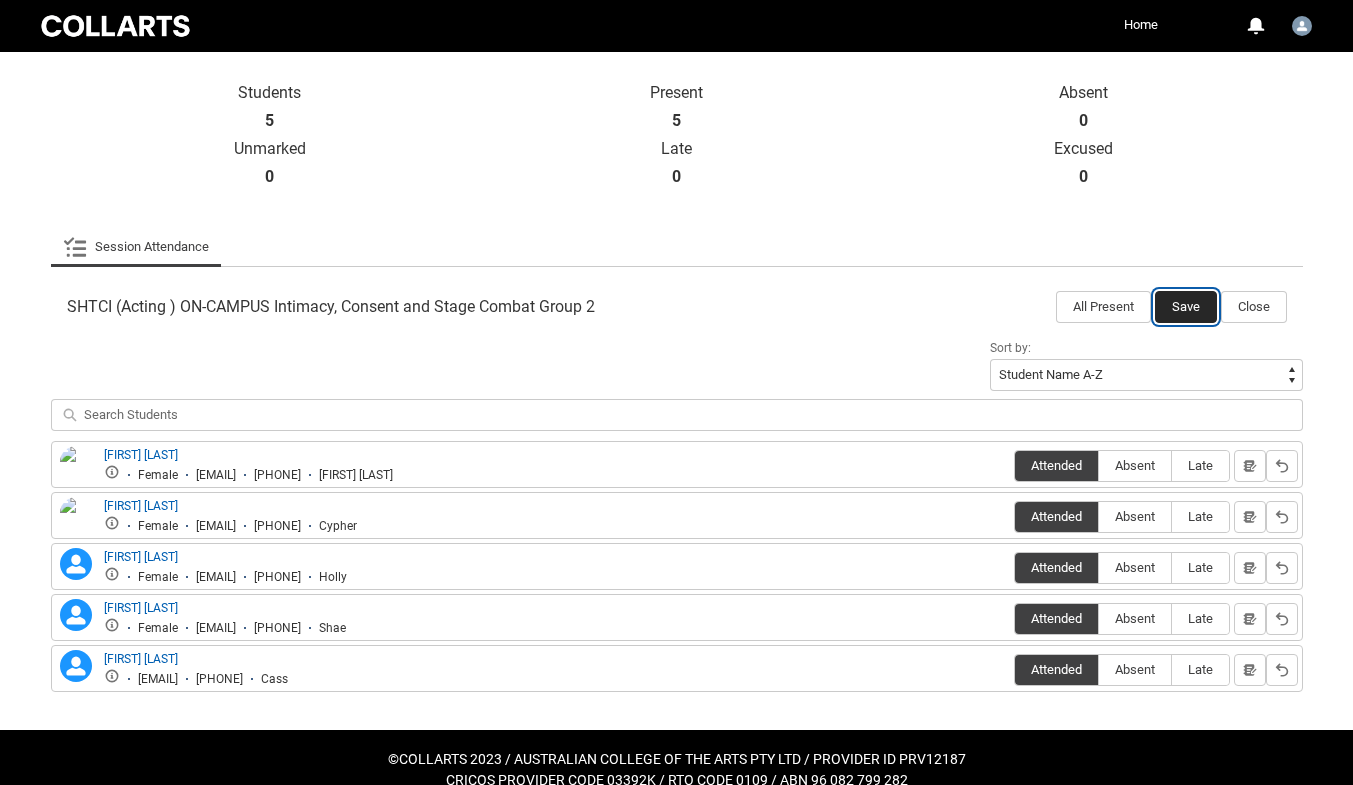 click on "Save" at bounding box center (1186, 307) 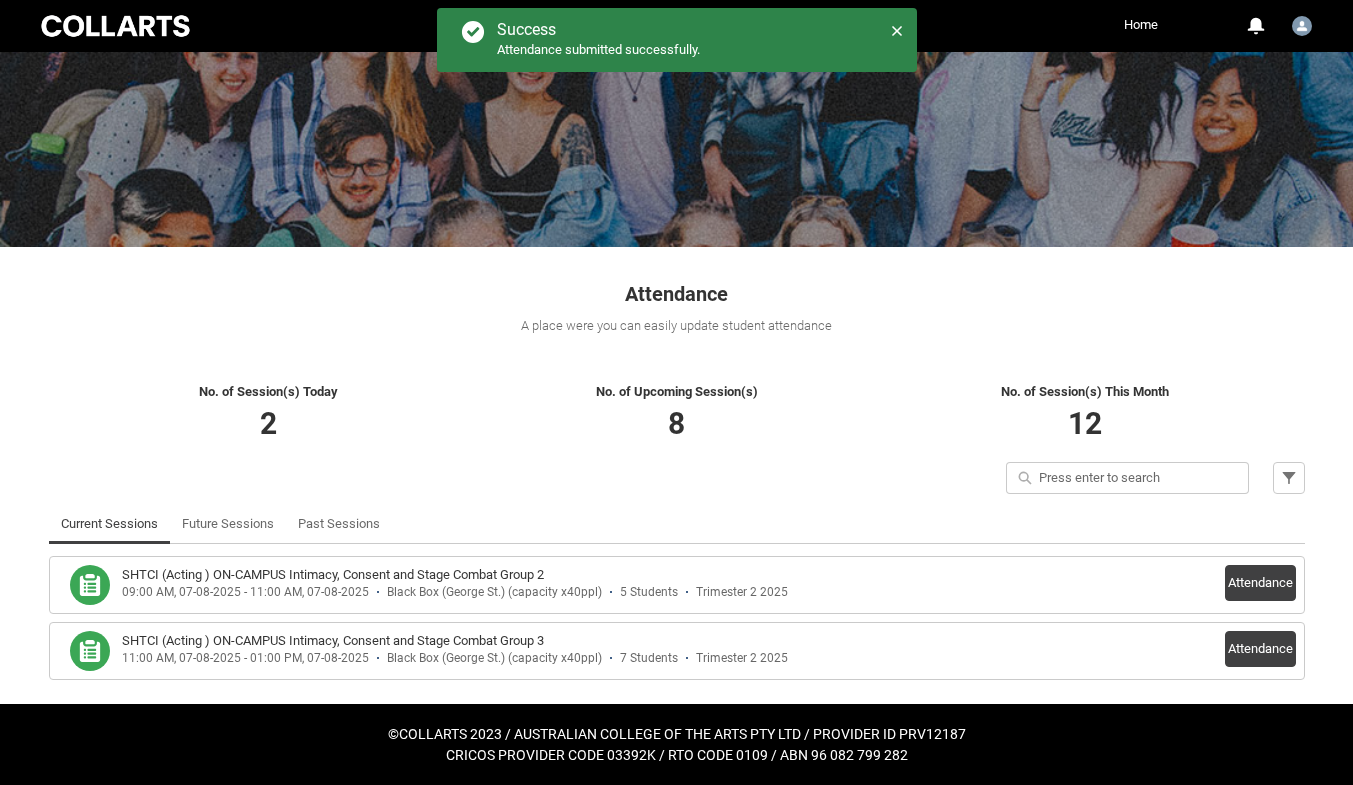 scroll, scrollTop: 127, scrollLeft: 0, axis: vertical 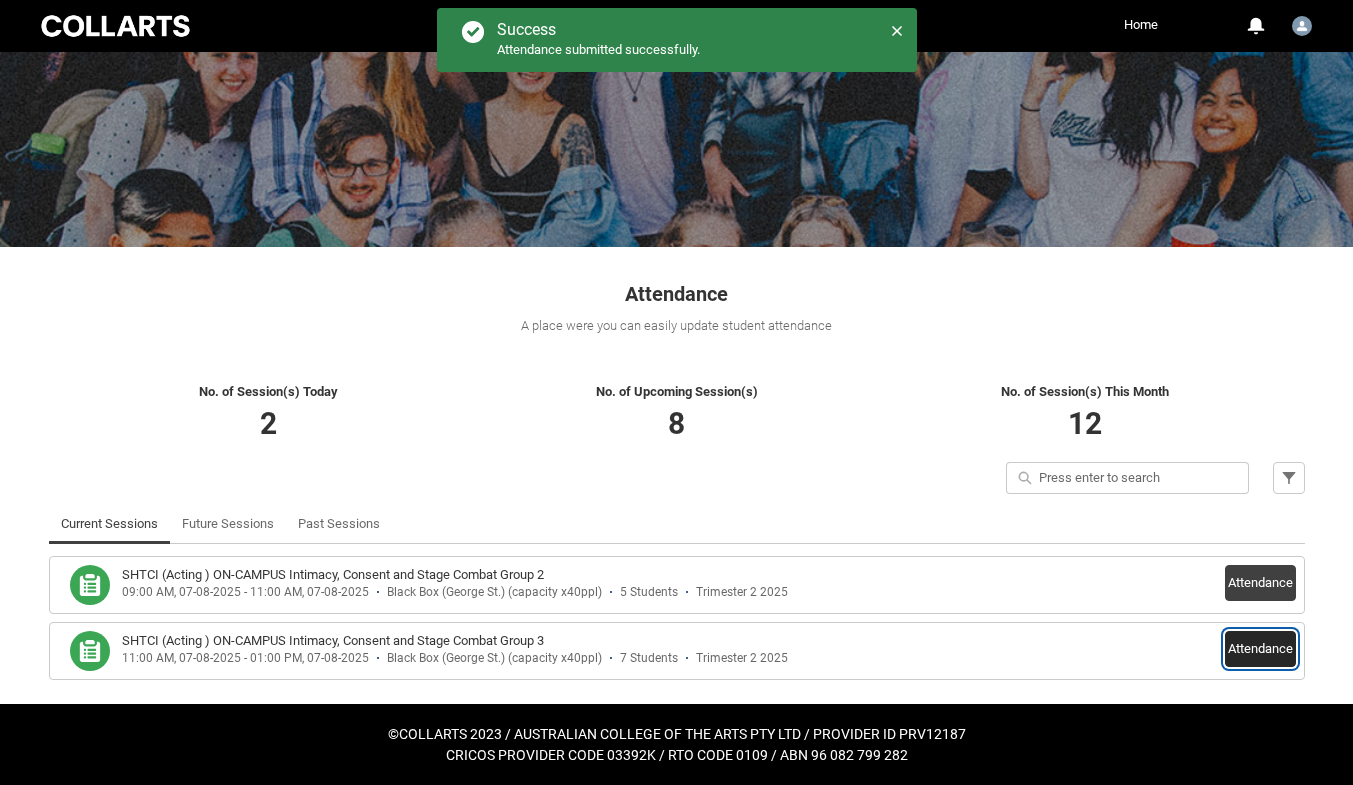 click on "Attendance" at bounding box center [1260, 649] 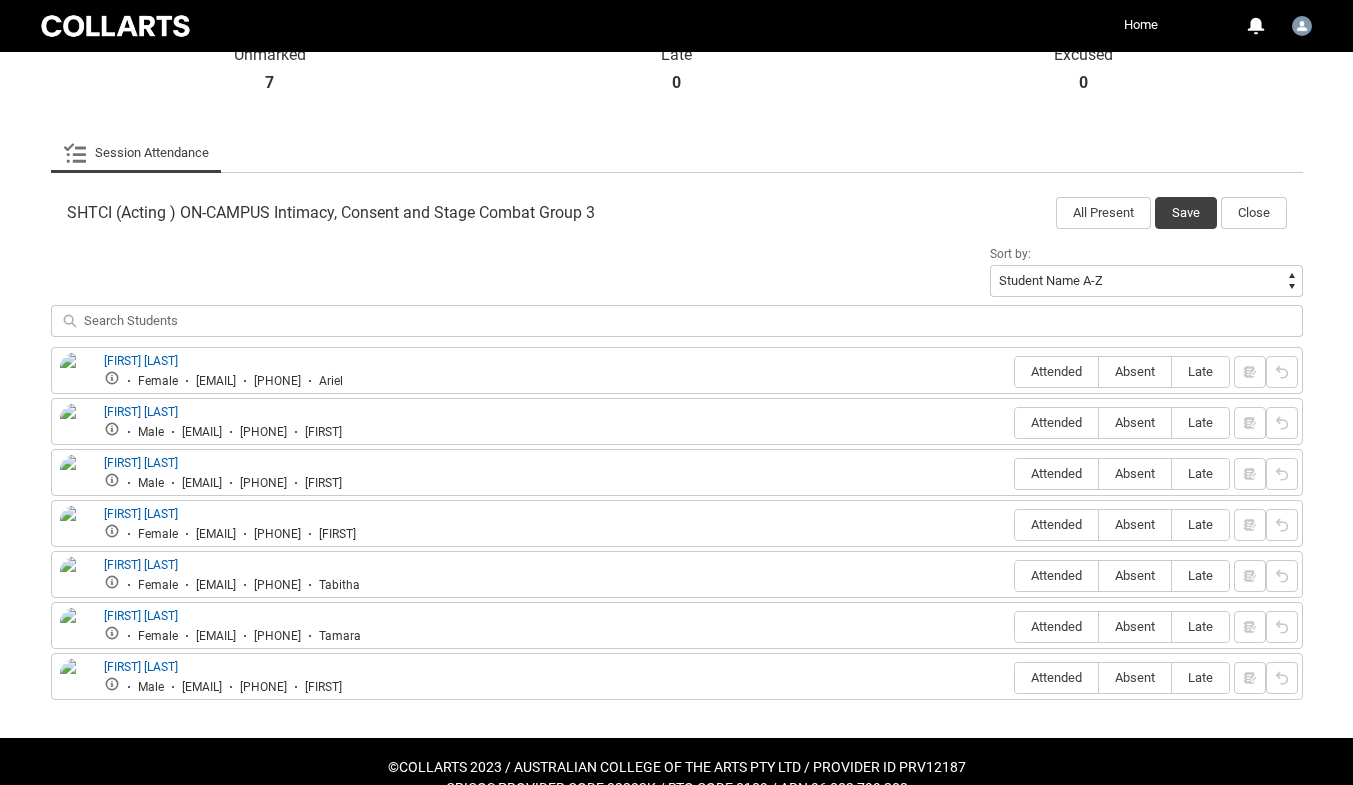 scroll, scrollTop: 523, scrollLeft: 0, axis: vertical 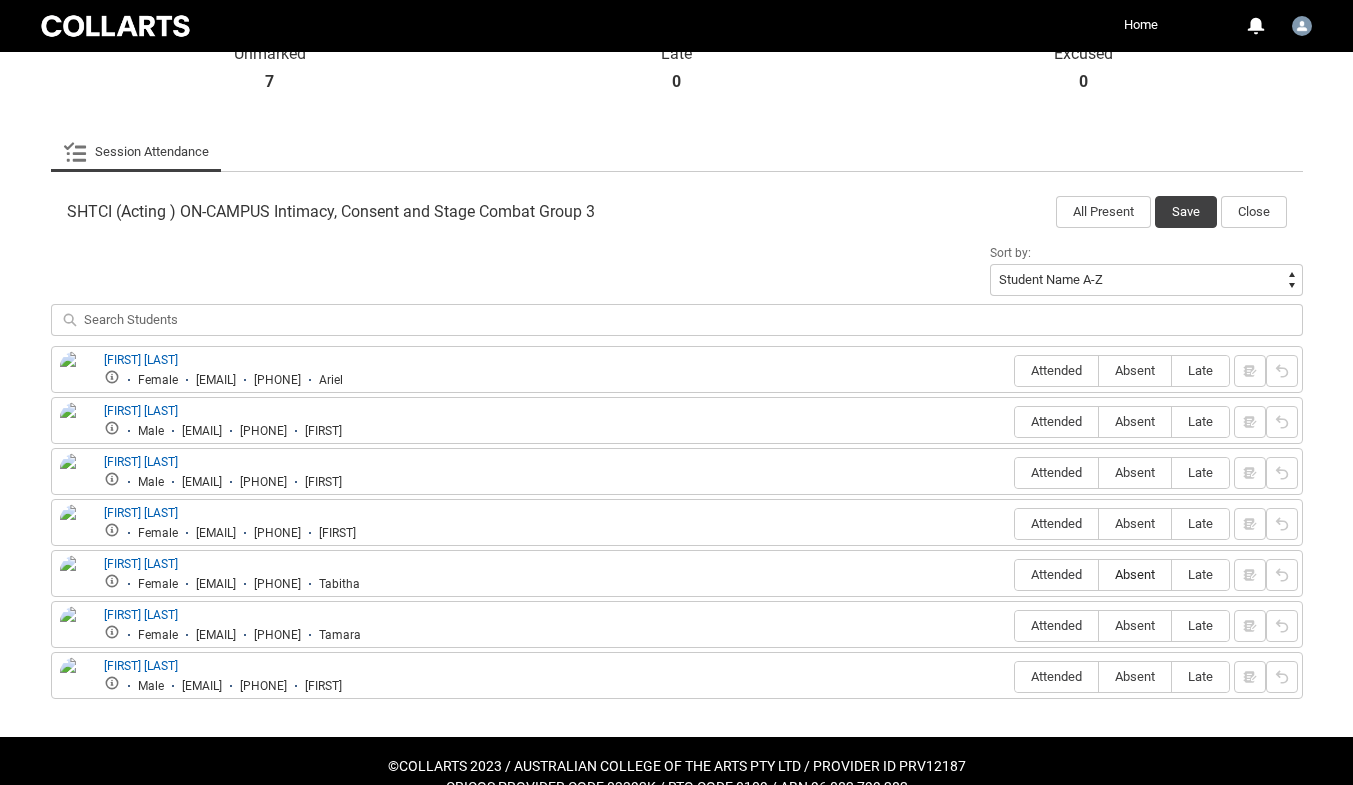 click on "Absent" at bounding box center (1135, 574) 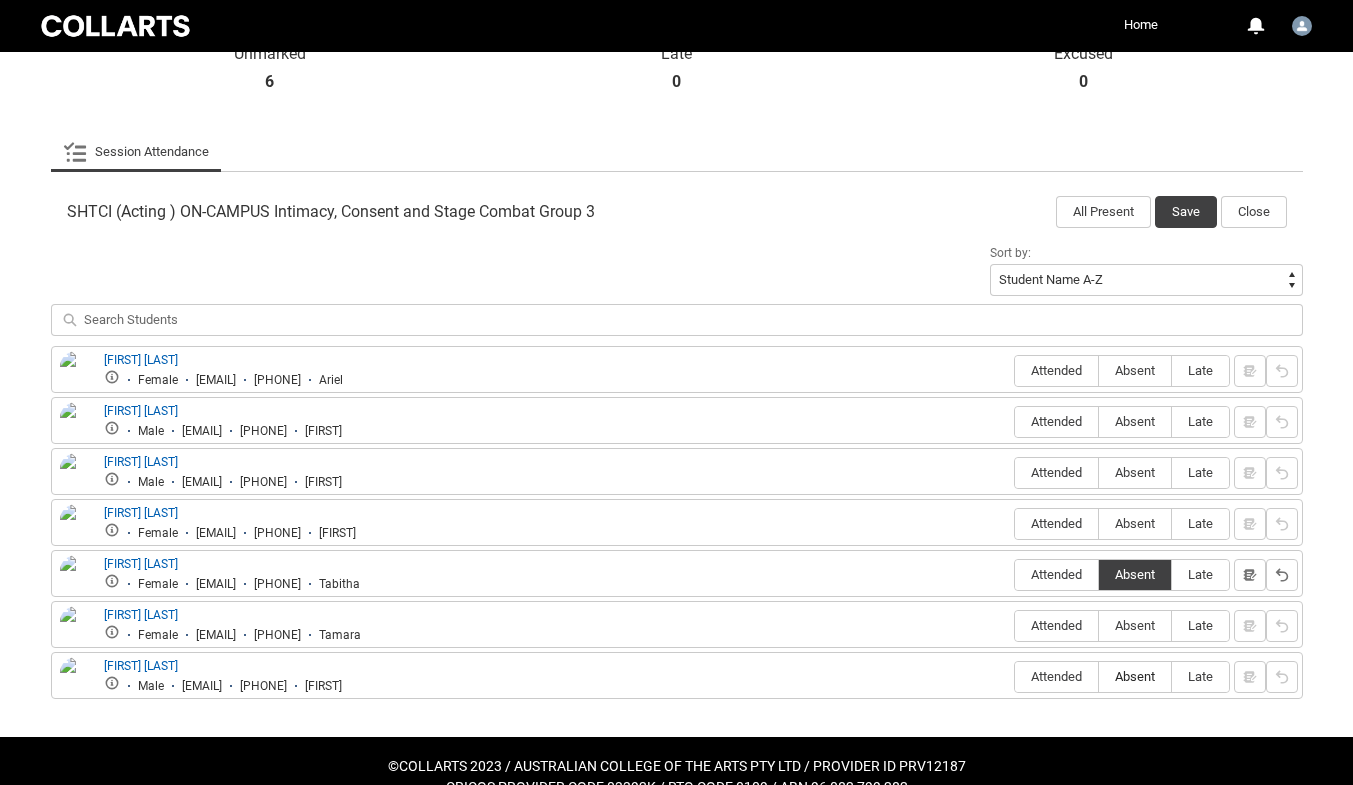click on "Absent" at bounding box center (1135, 676) 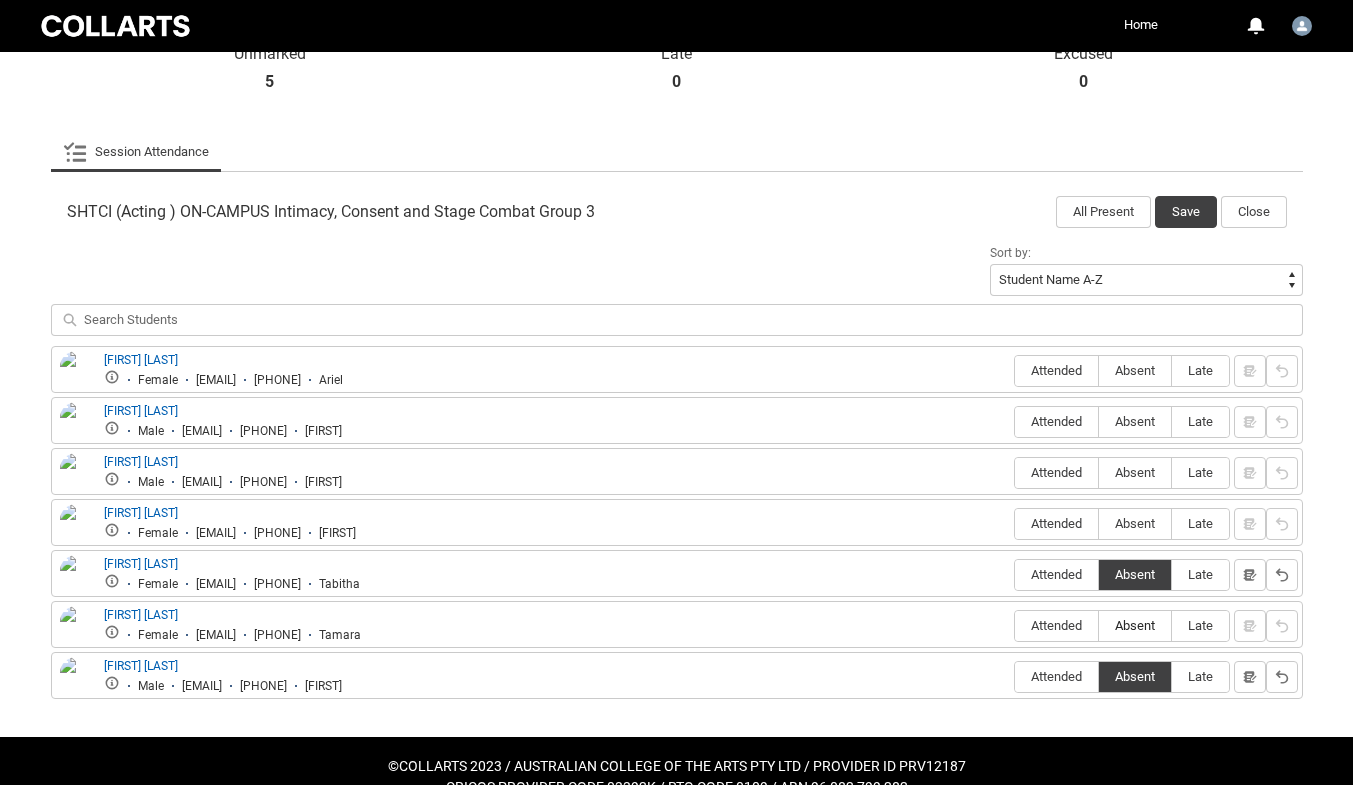 click on "Absent" at bounding box center [1135, 625] 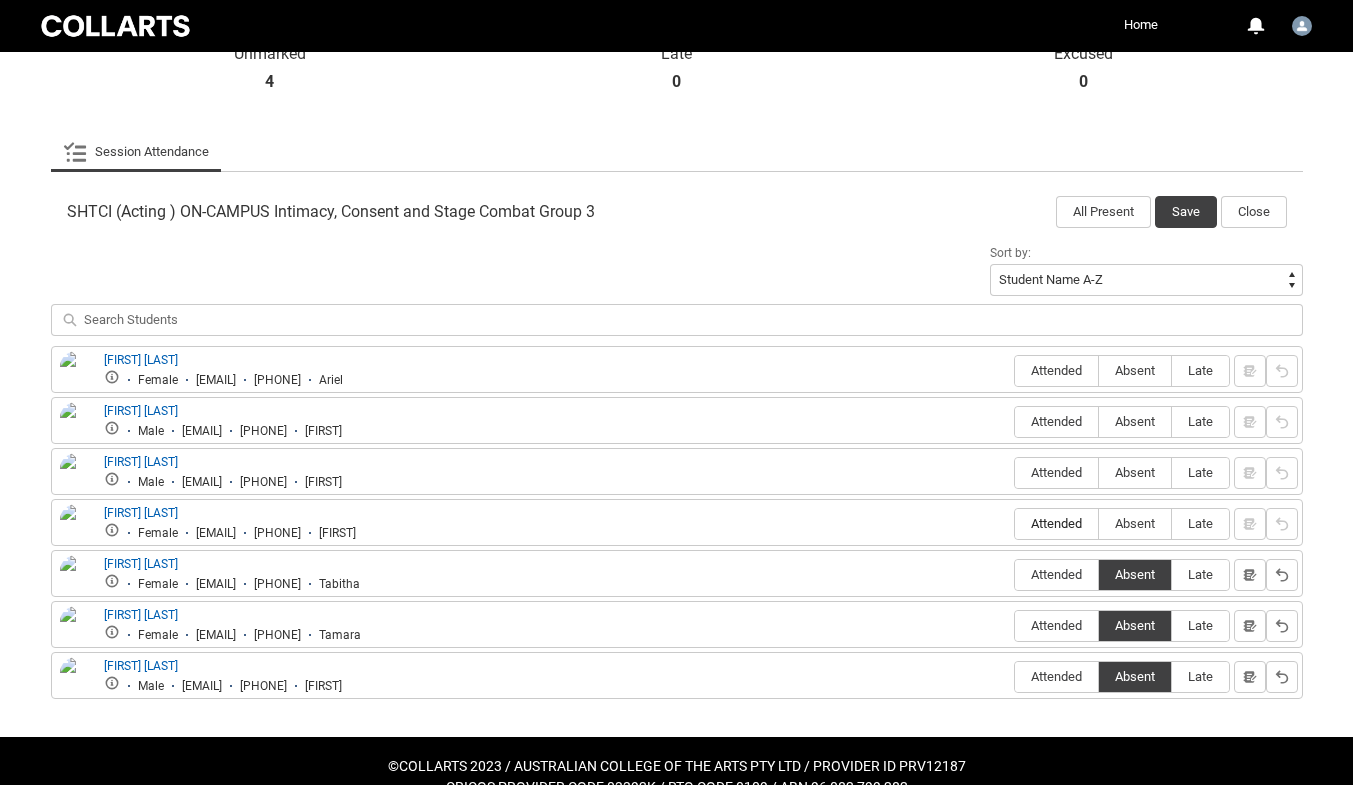 click on "Attended" at bounding box center [1056, 524] 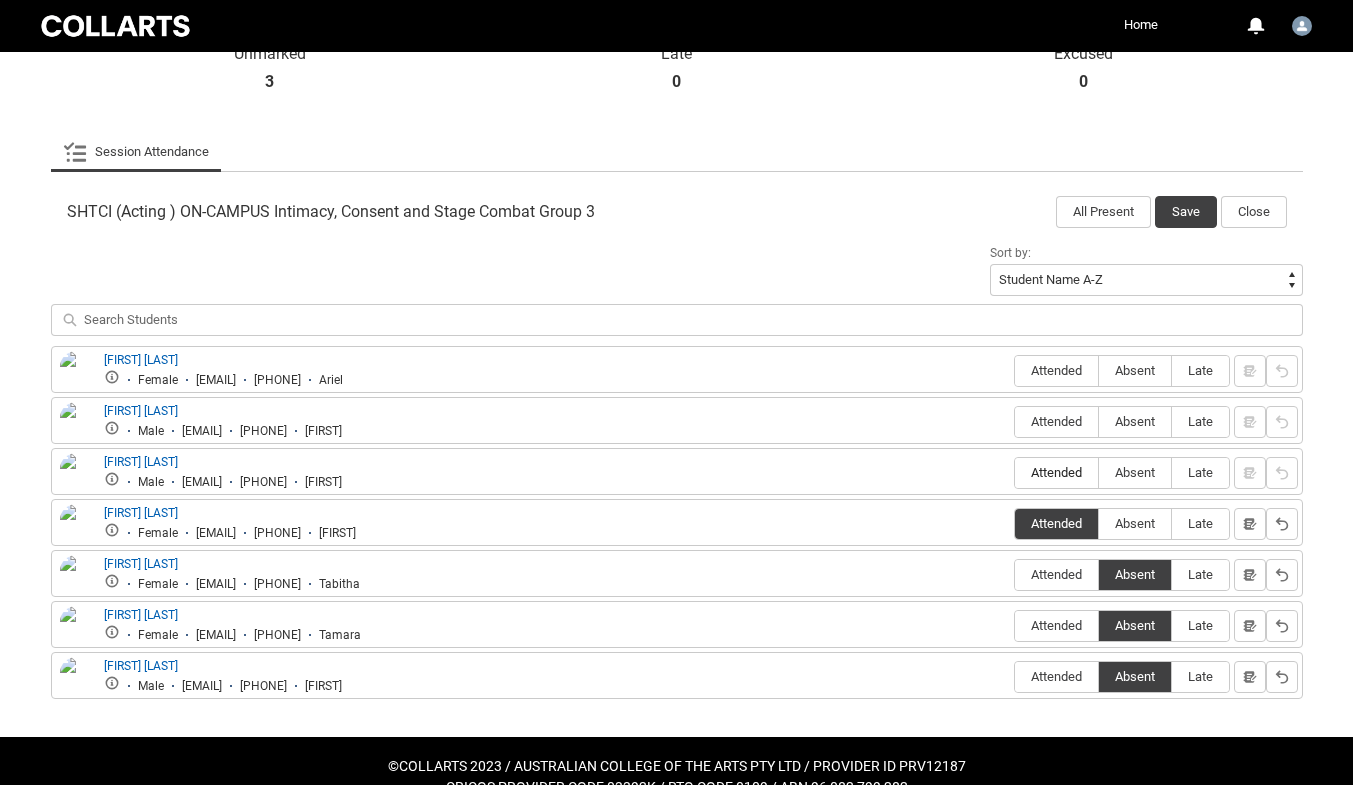 click on "Attended" at bounding box center [1056, 472] 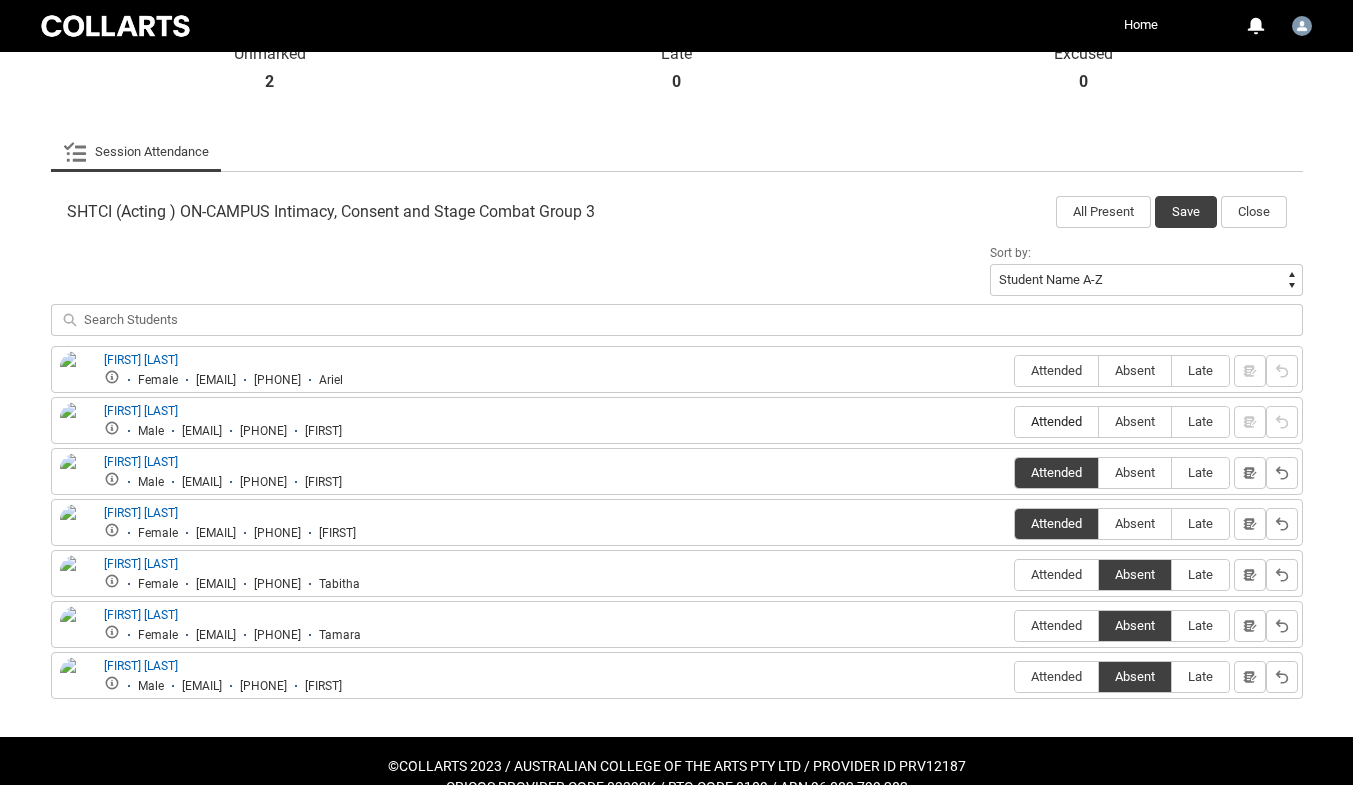 click on "Attended" at bounding box center [1056, 422] 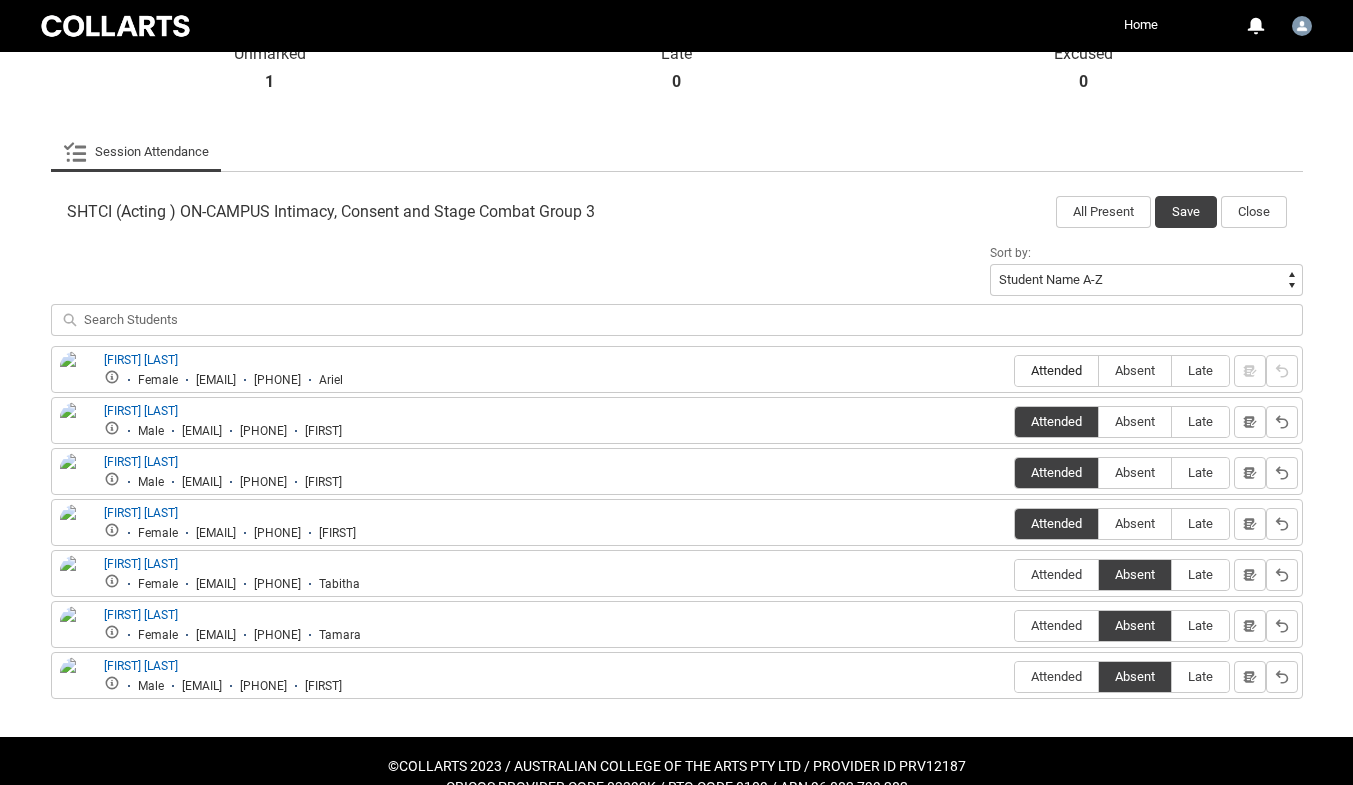click on "Attended" at bounding box center [1056, 371] 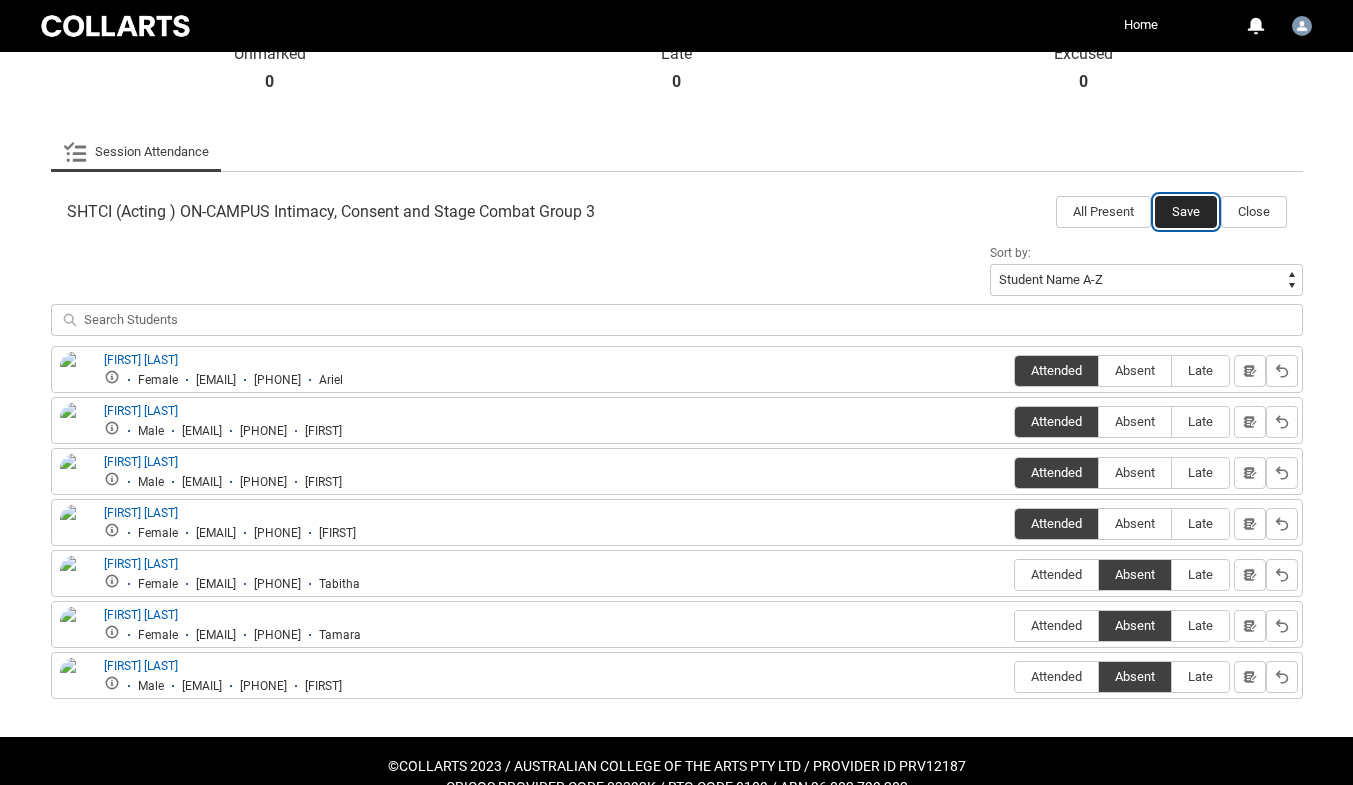 click on "Save" at bounding box center (1186, 212) 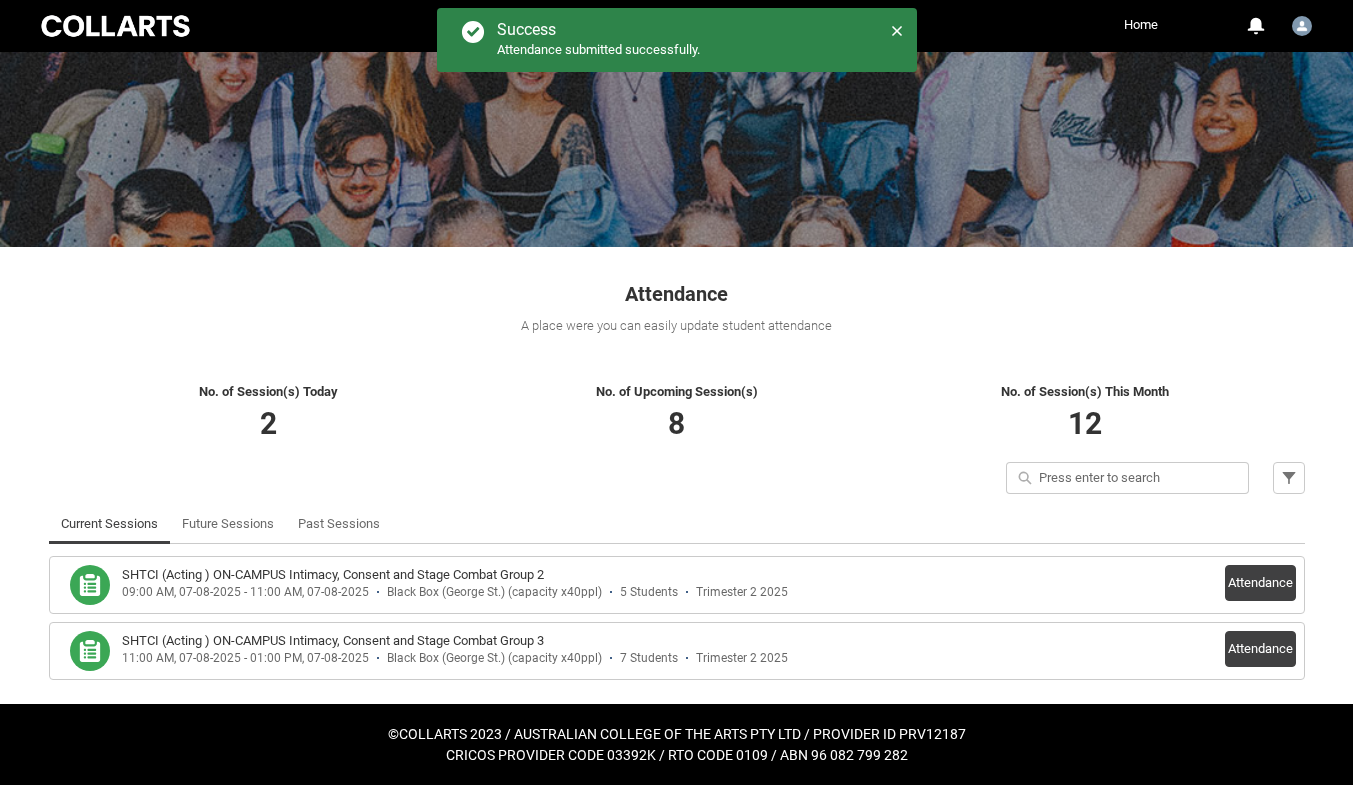 scroll, scrollTop: 127, scrollLeft: 0, axis: vertical 